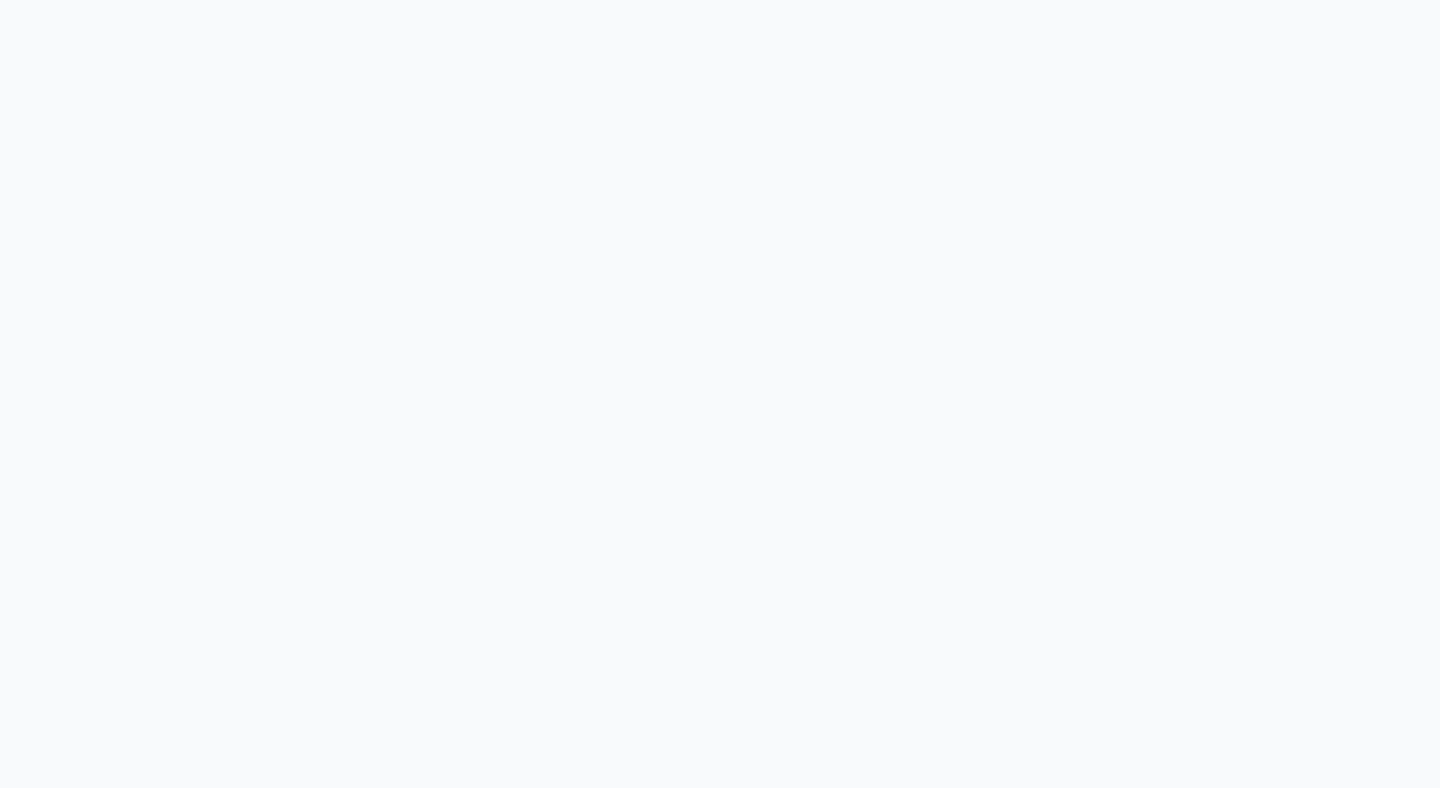 scroll, scrollTop: 0, scrollLeft: 0, axis: both 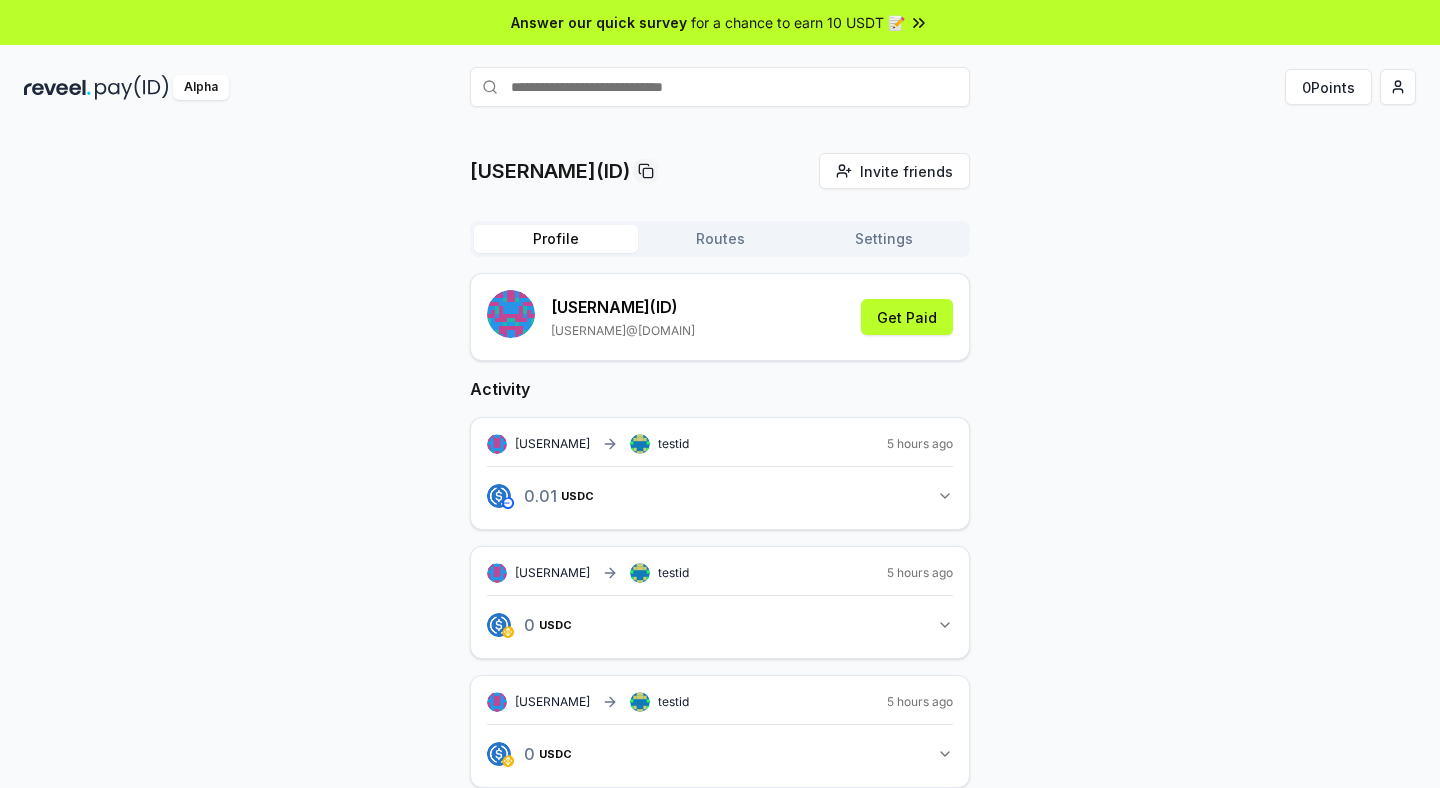 click on "Profile Routes Settings" at bounding box center [720, 239] 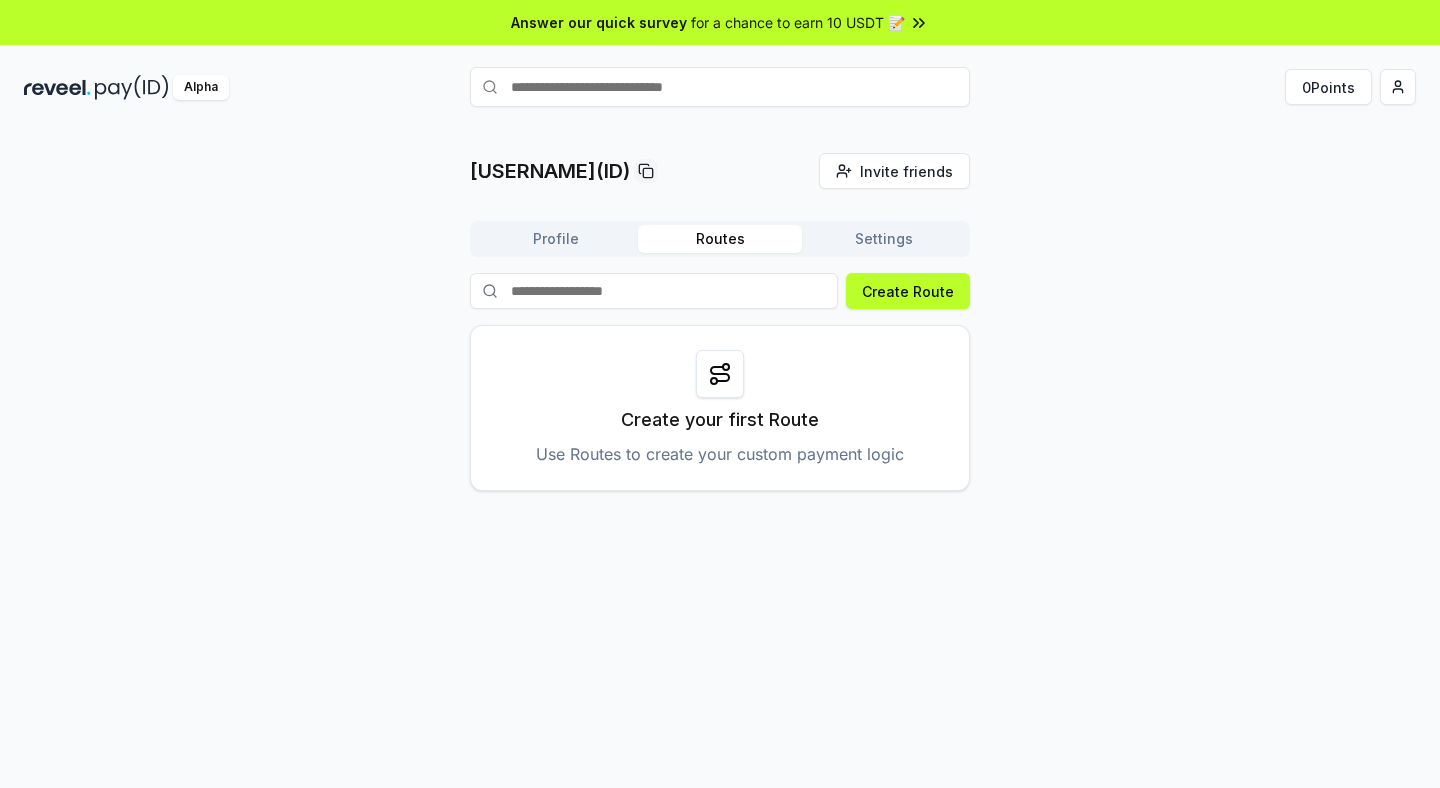 click on "andreereva15(ID) Invite friends Invite Profile Routes Settings Create Route Create your first Route Use Routes to create your custom payment logic" at bounding box center (720, 322) 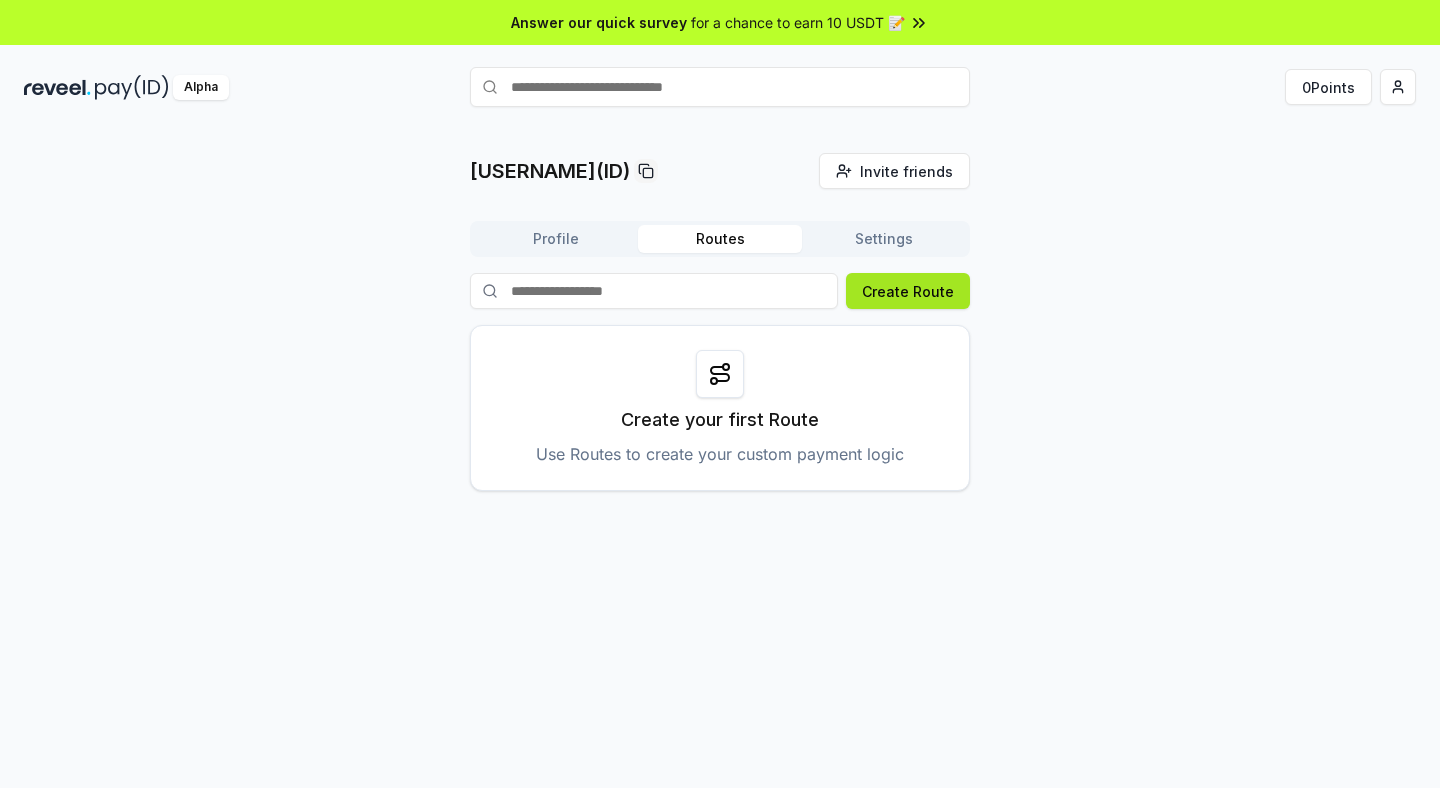 click on "Create Route" at bounding box center (908, 291) 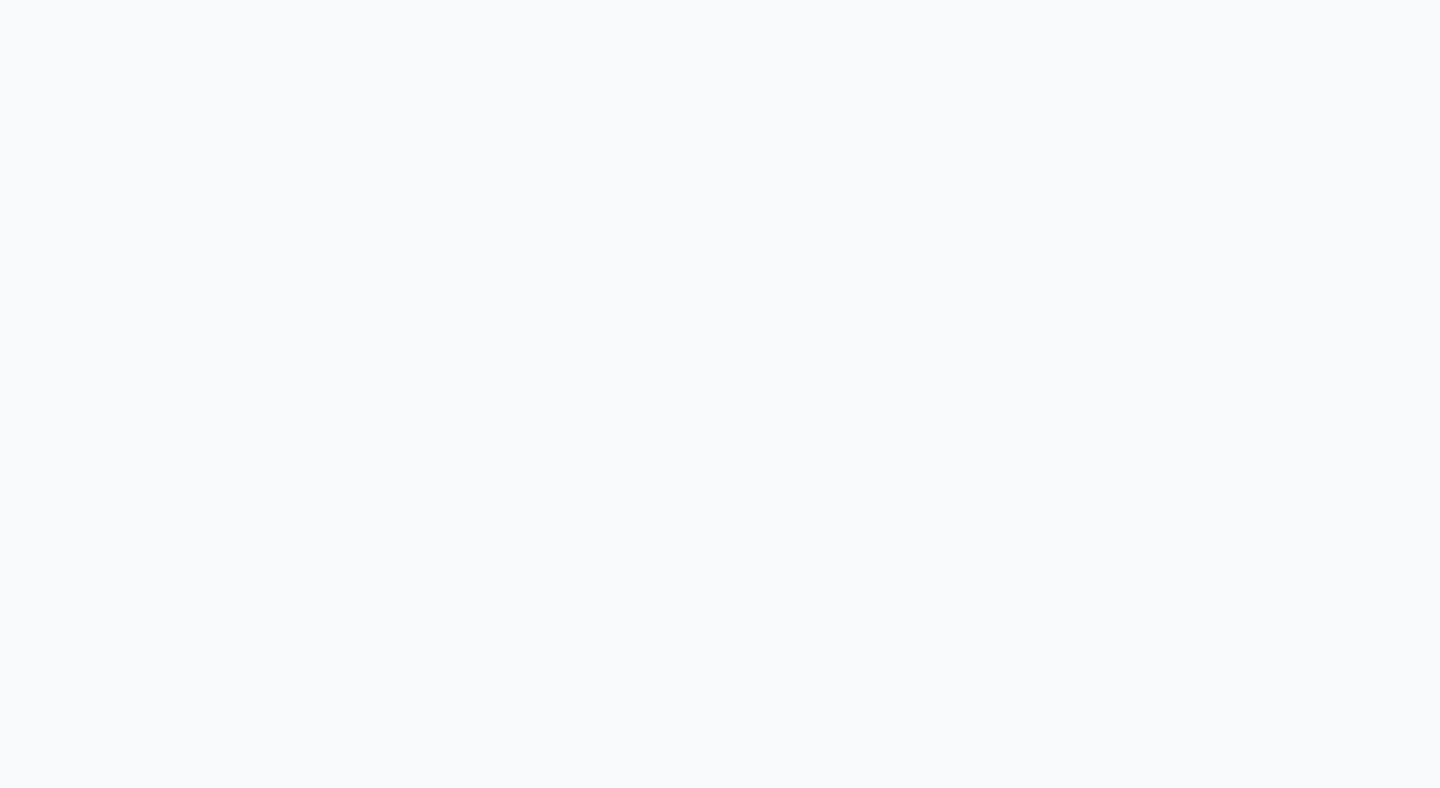 scroll, scrollTop: 0, scrollLeft: 0, axis: both 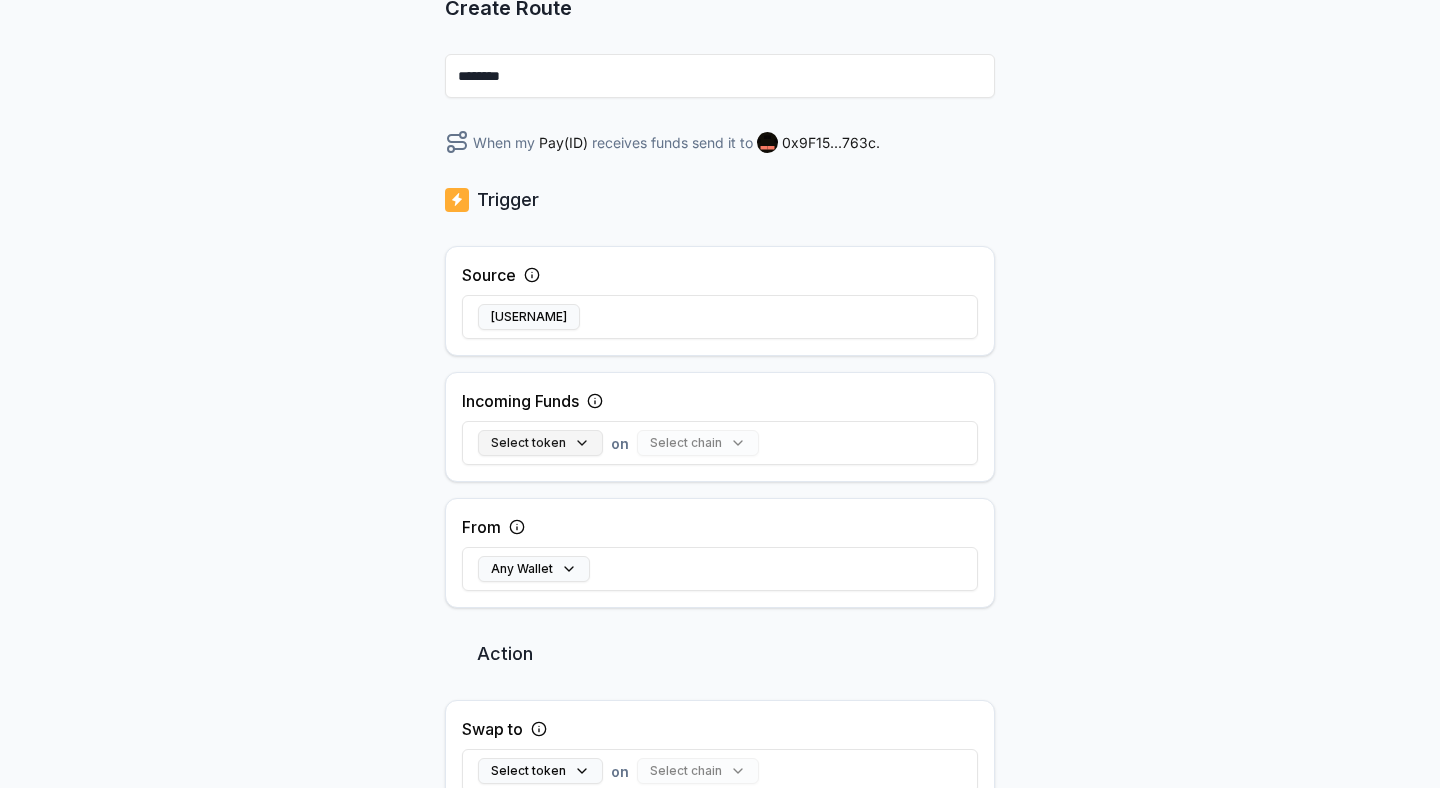 click on "Select token" at bounding box center (540, 443) 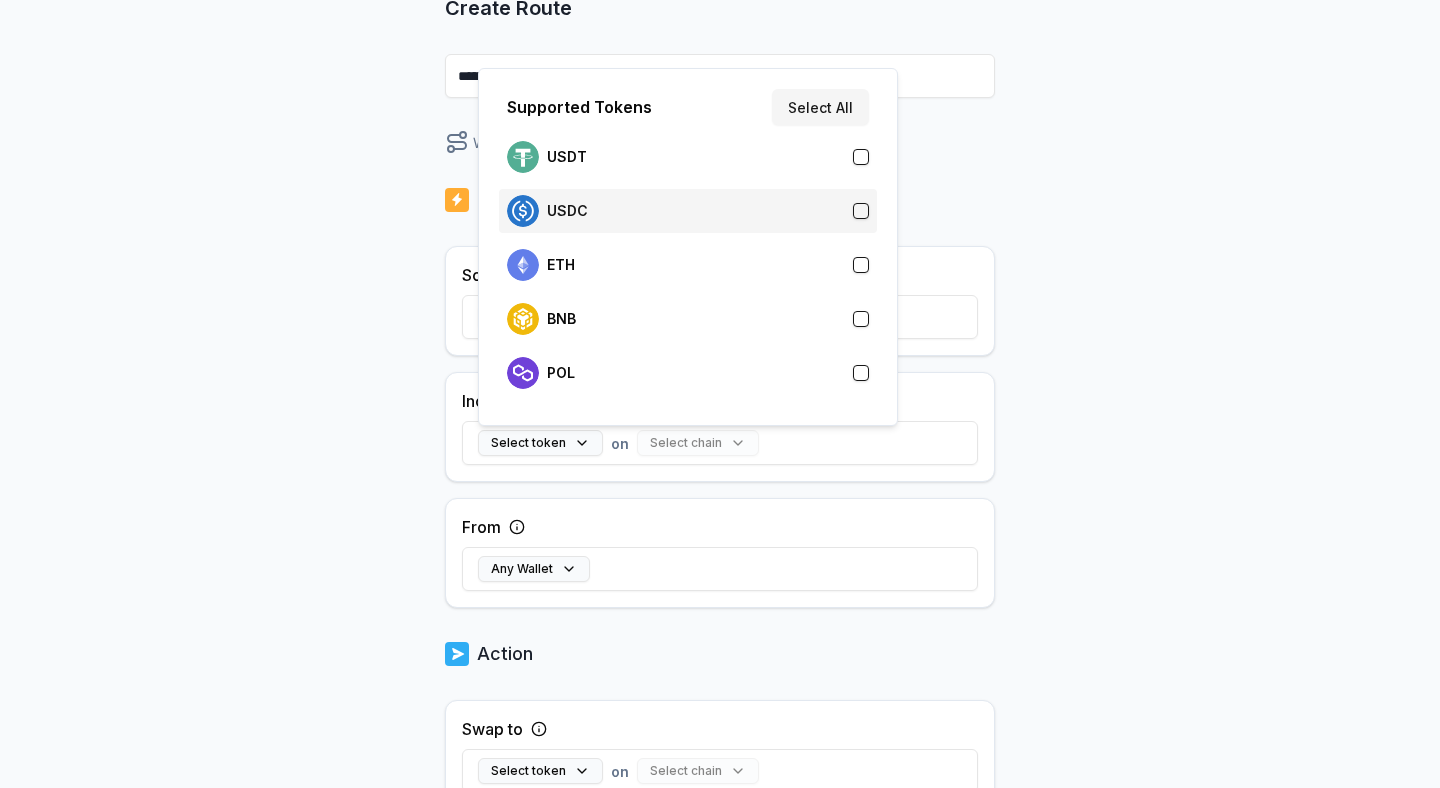 click on "USDC" at bounding box center [688, 211] 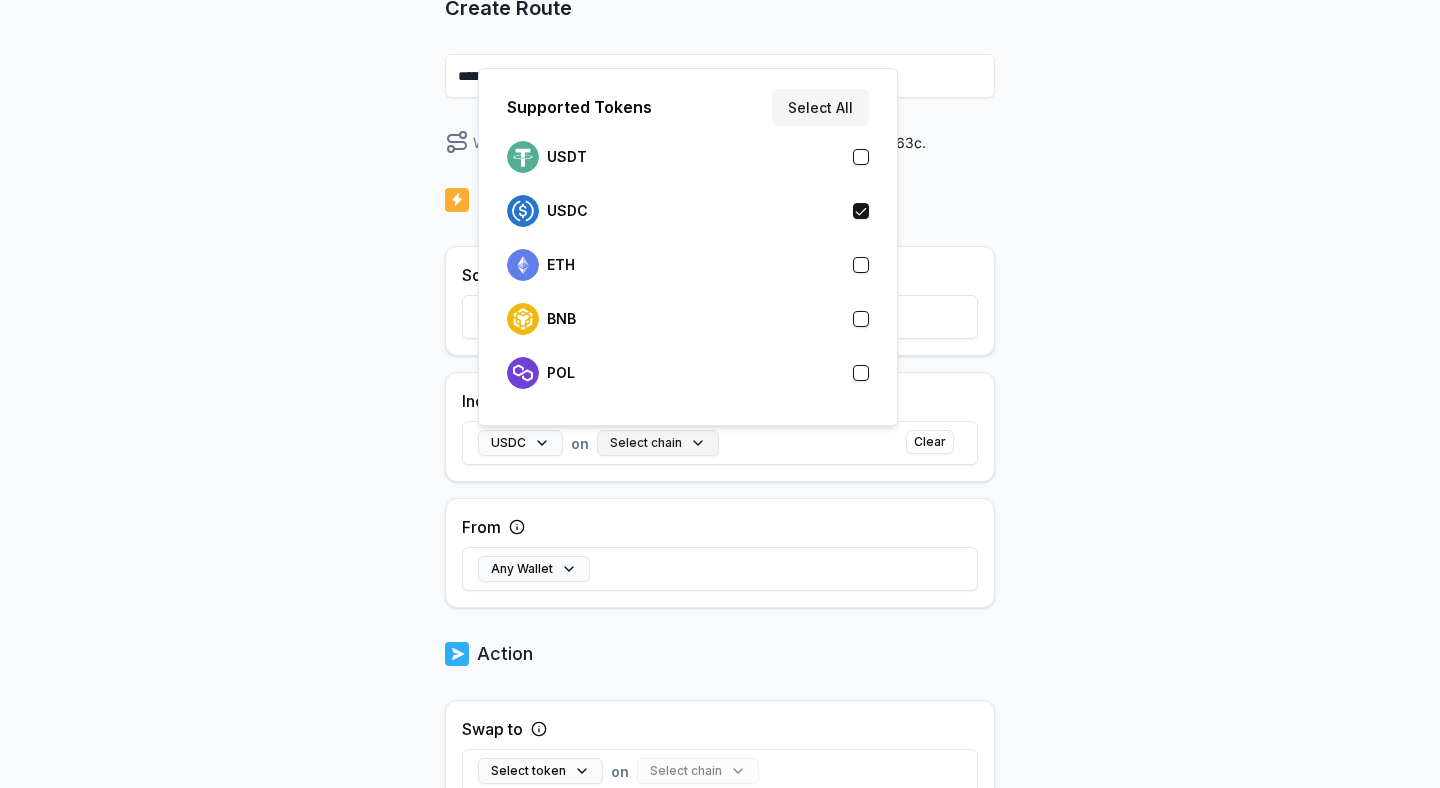 click on "Select chain" at bounding box center [658, 443] 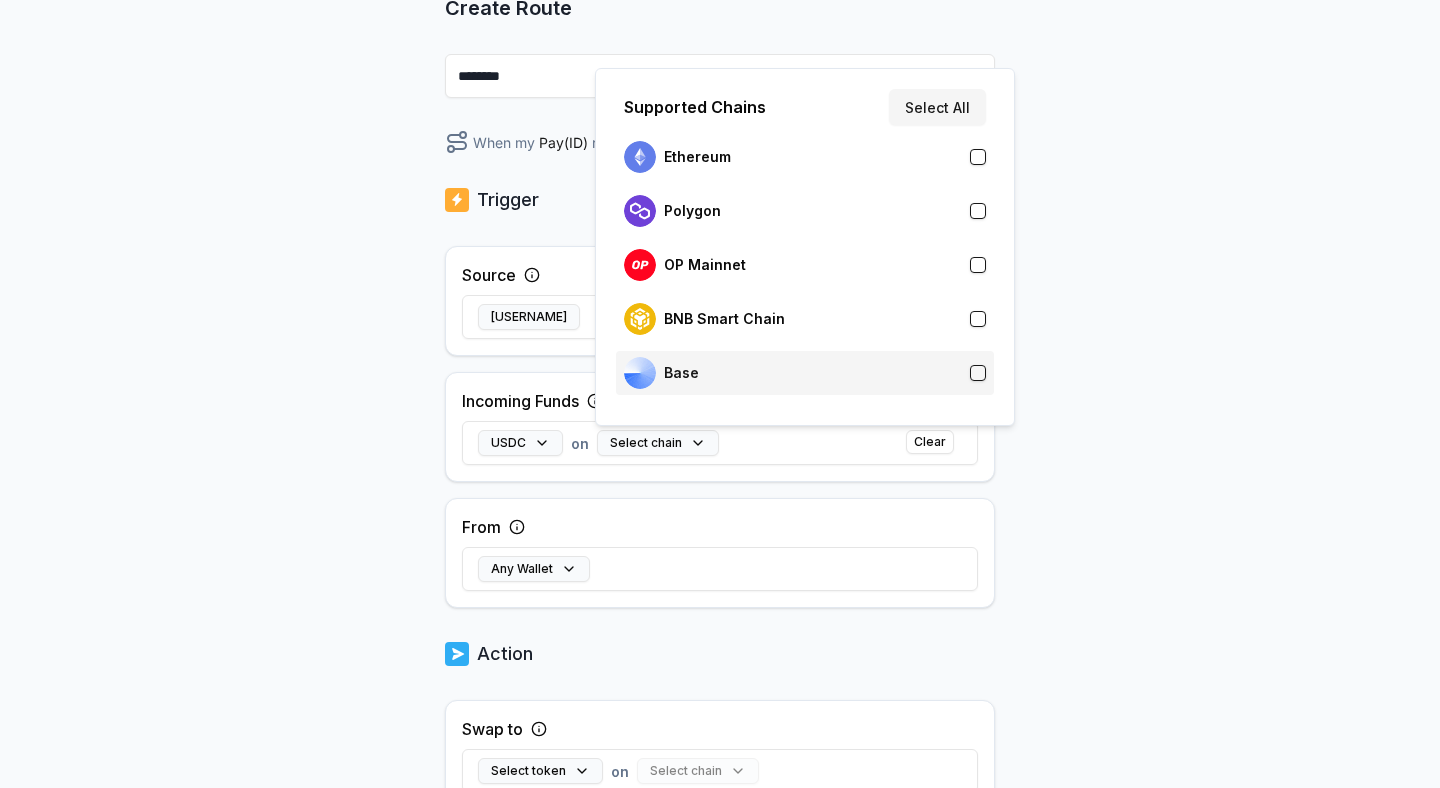 click on "Base" at bounding box center (805, 373) 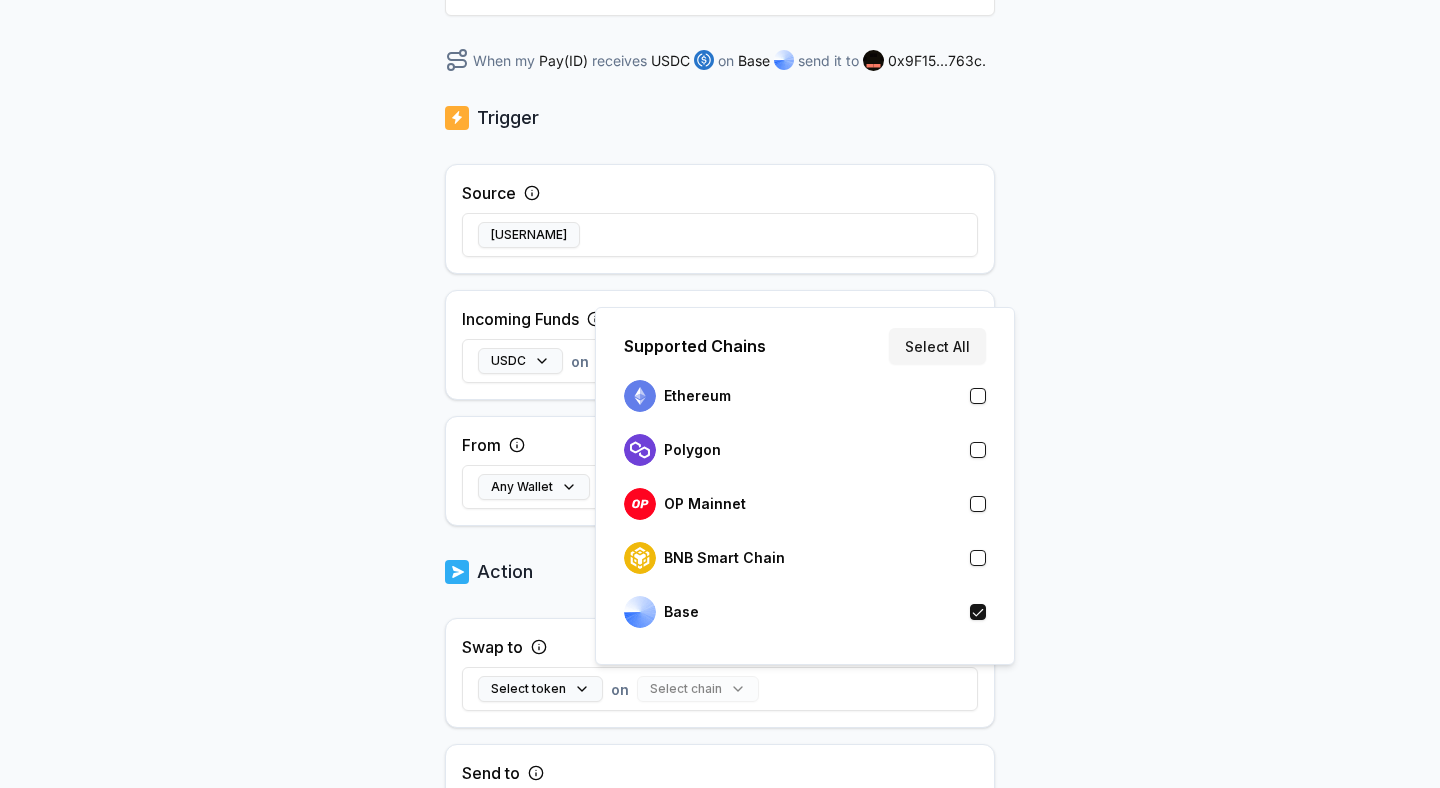 scroll, scrollTop: 391, scrollLeft: 0, axis: vertical 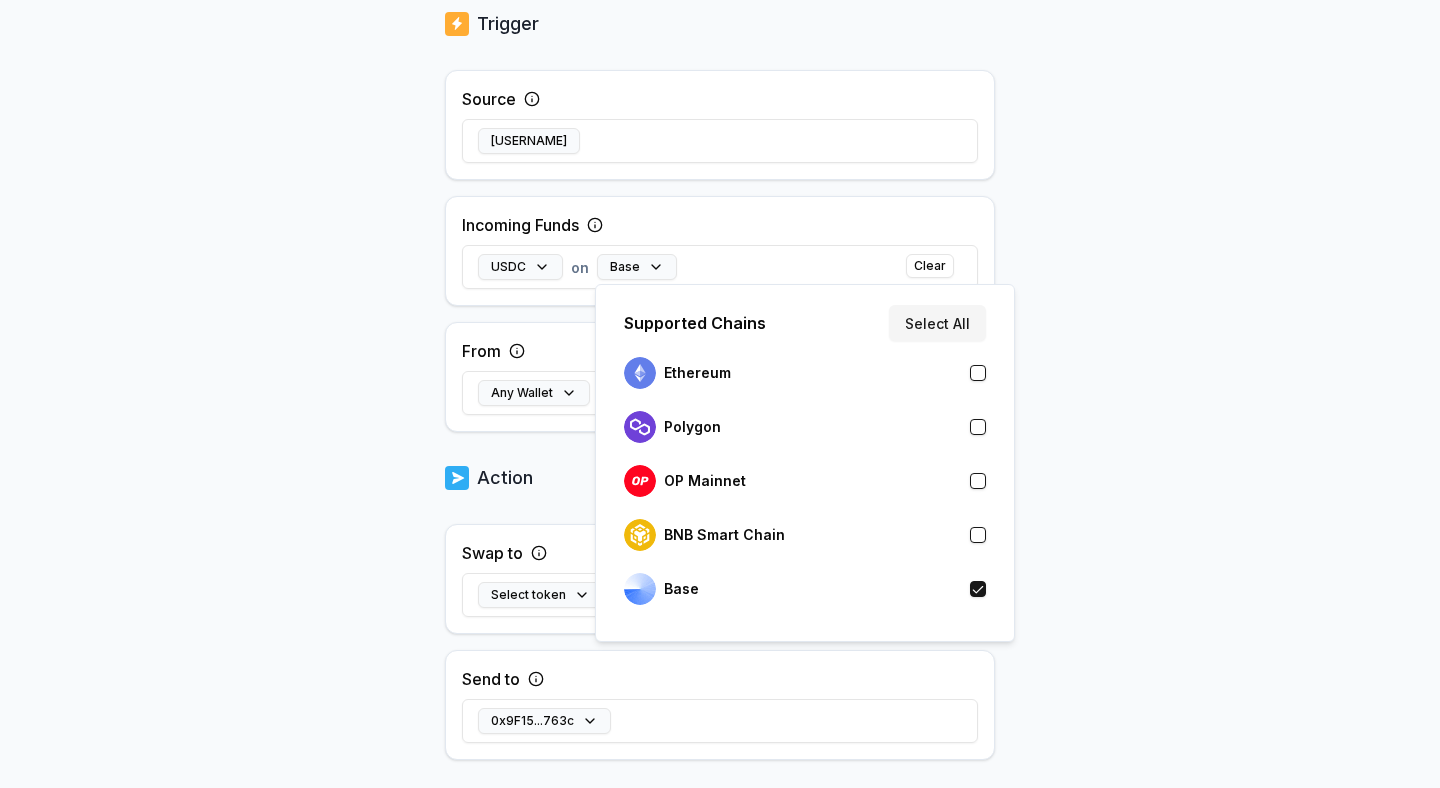 click on "Answer our quick survey for a chance to earn 10 USDT 📝 Alpha   0  Points Back Create Route ******** When my  Pay(ID)  receives   USDC on   Base       send it to 0x9F15...763c . Trigger Source andreereva15 Incoming Funds USDC on Base   Clear From Any Wallet Action Swap to Select token on Select chain Send to 0x9F15...763c Create Route Supported Chains Select All Ethereum Polygon OP Mainnet BNB Smart Chain Base" at bounding box center [720, 394] 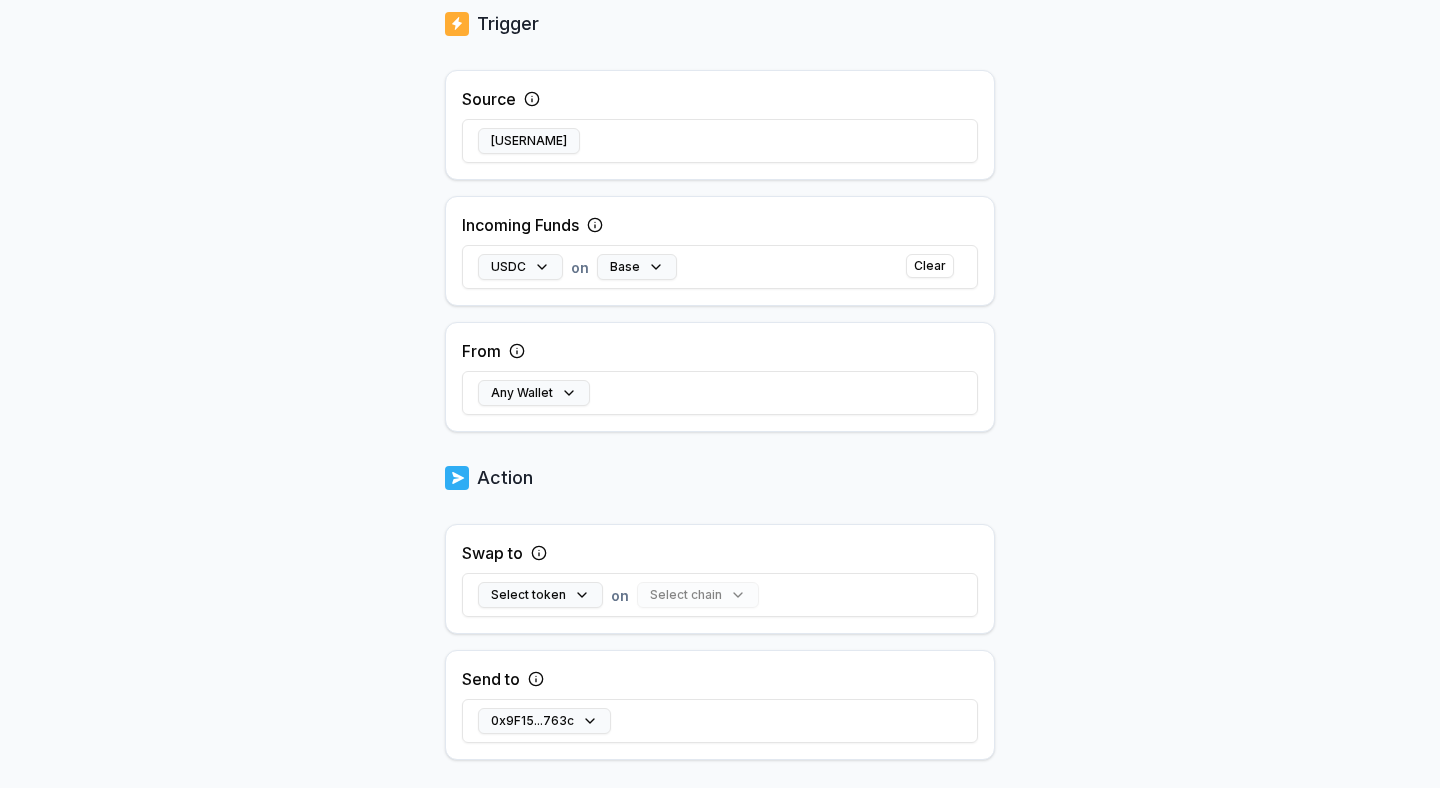 click on "Select token on Select chain" at bounding box center (720, 595) 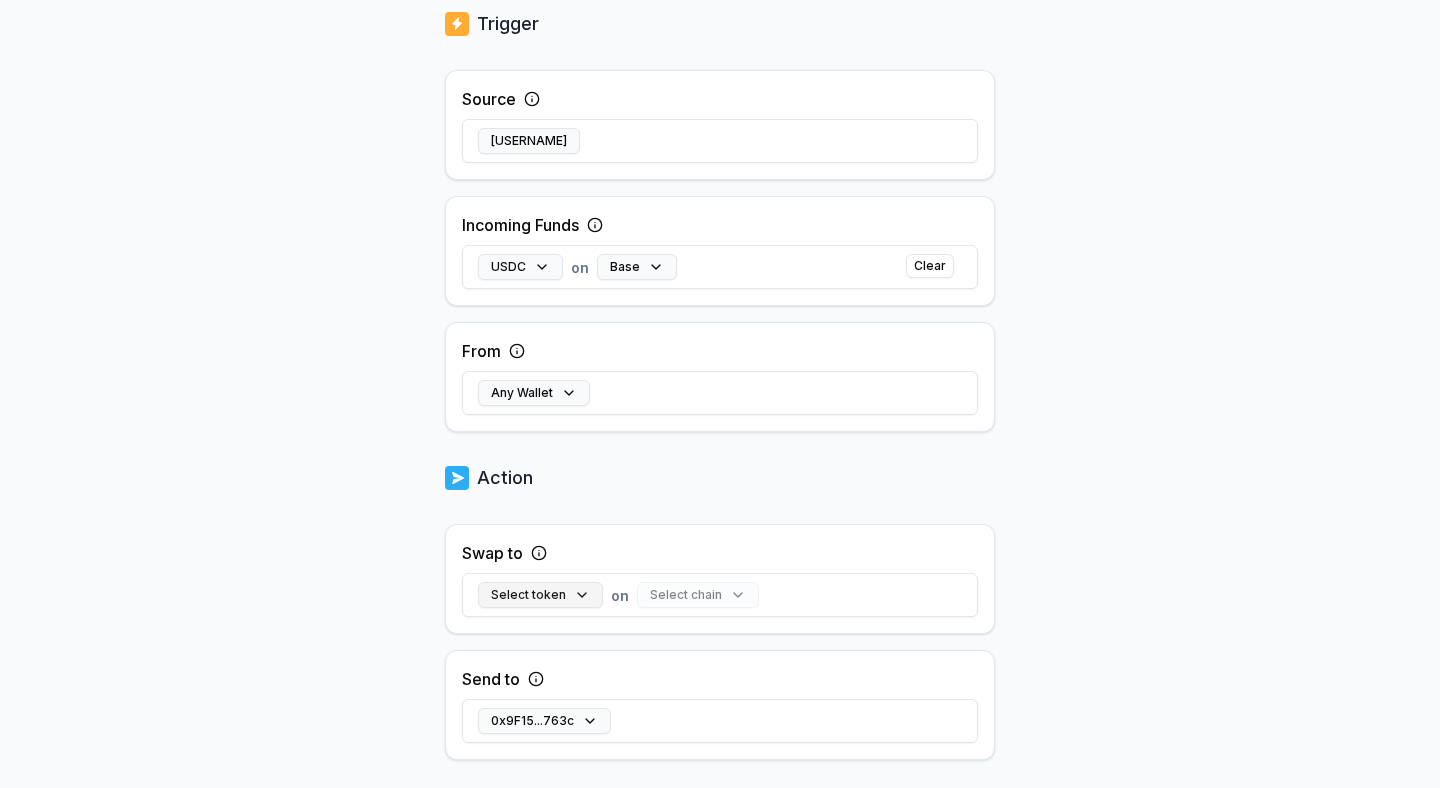 click on "Select token" at bounding box center (540, 595) 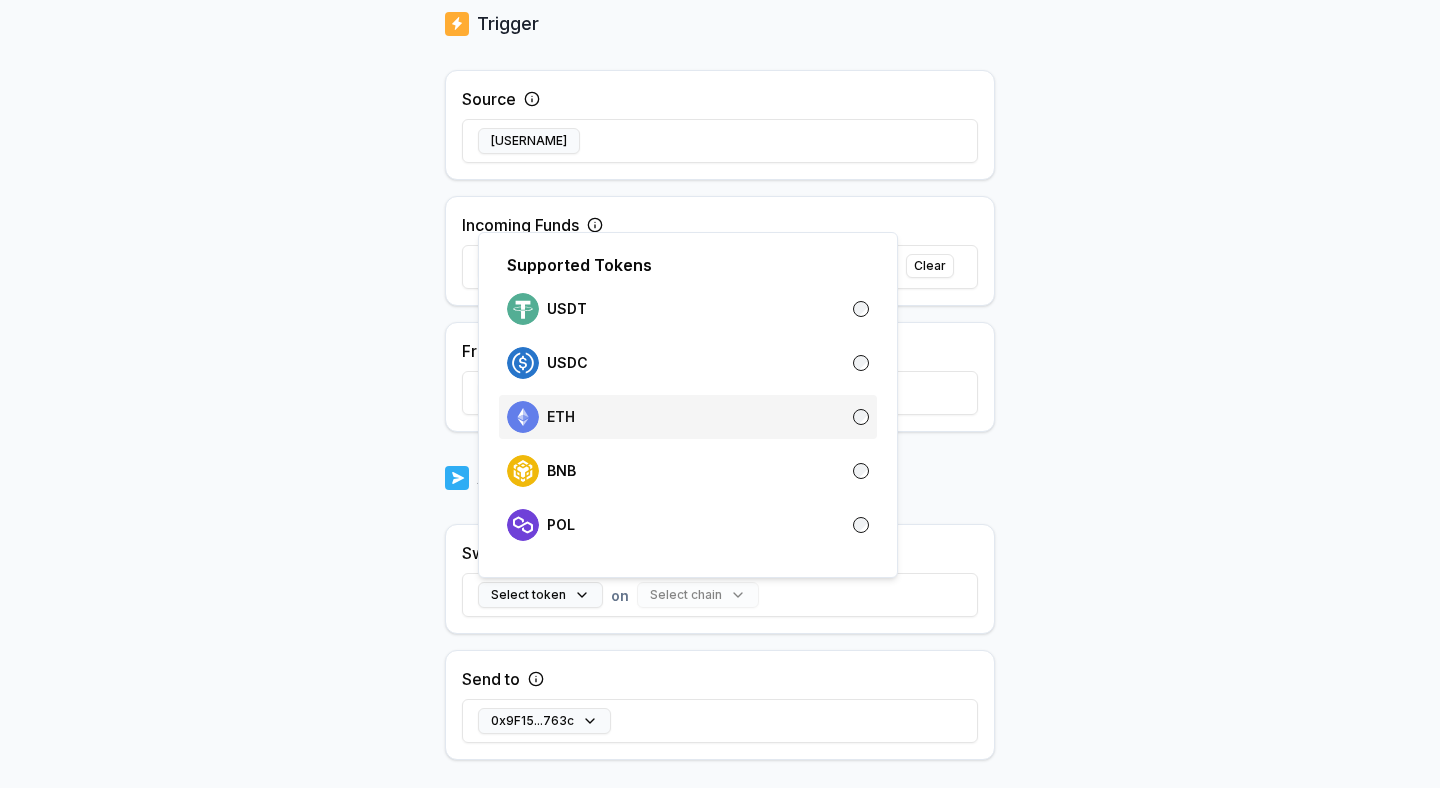 click on "ETH" at bounding box center (688, 417) 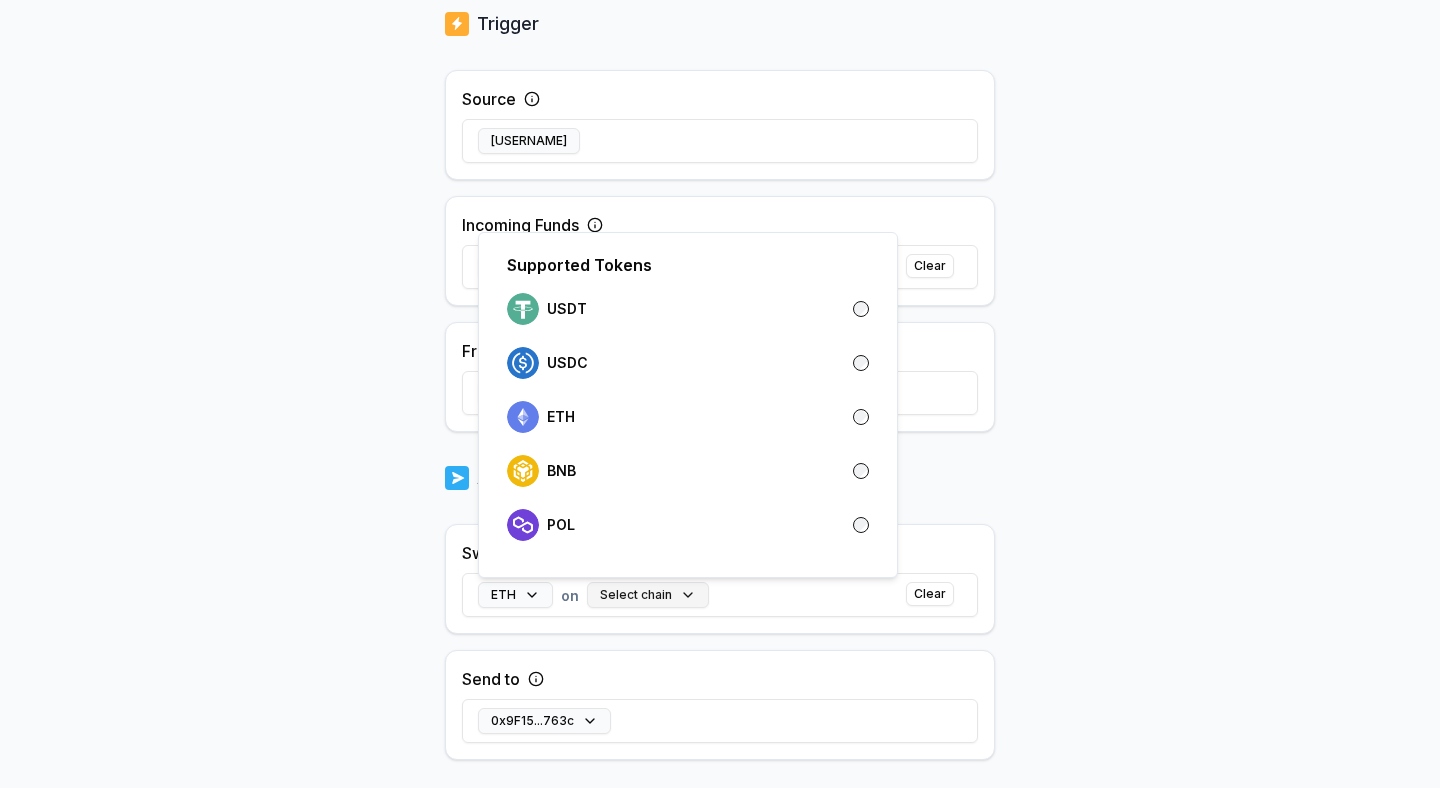 click on "Select chain" at bounding box center (648, 595) 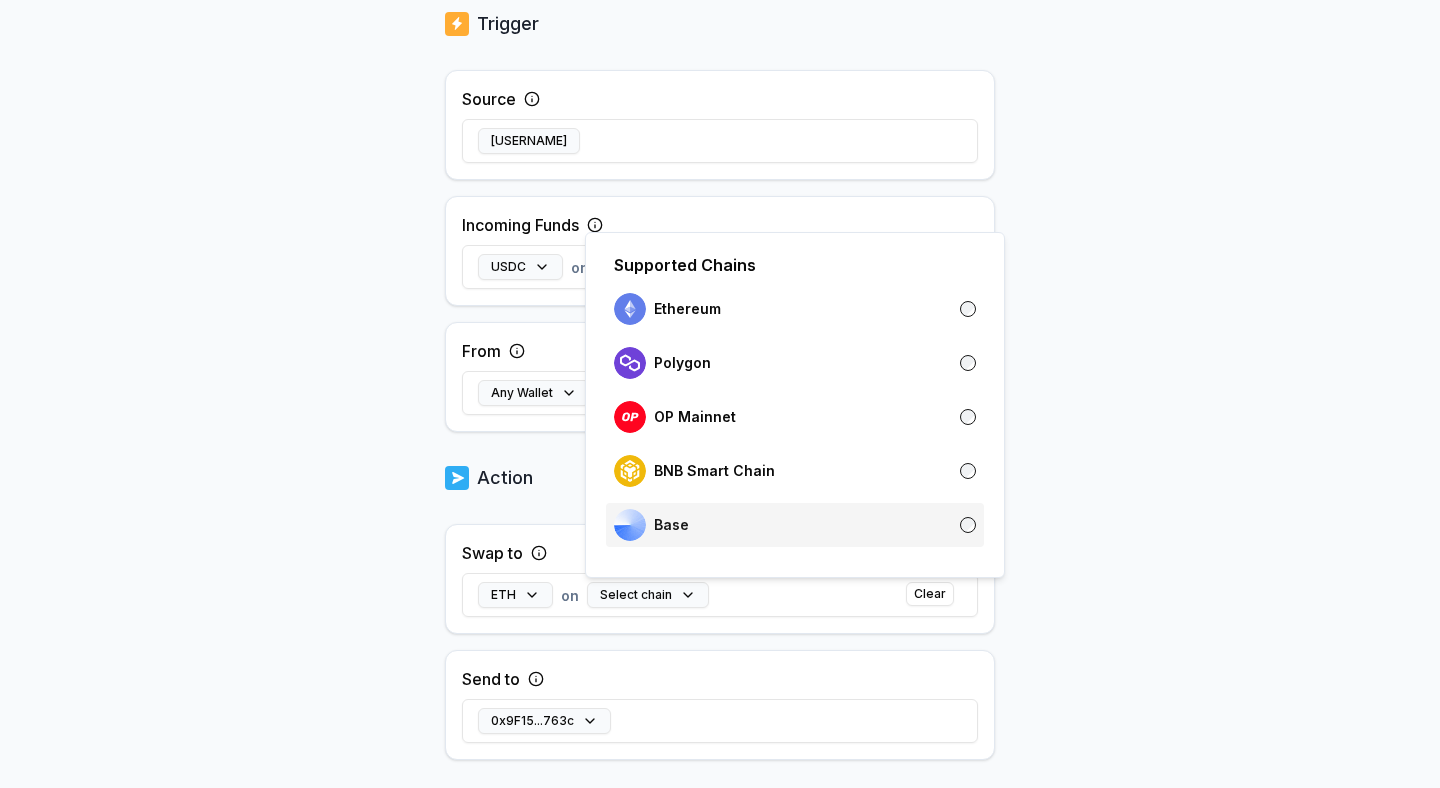 click on "Base" at bounding box center (795, 525) 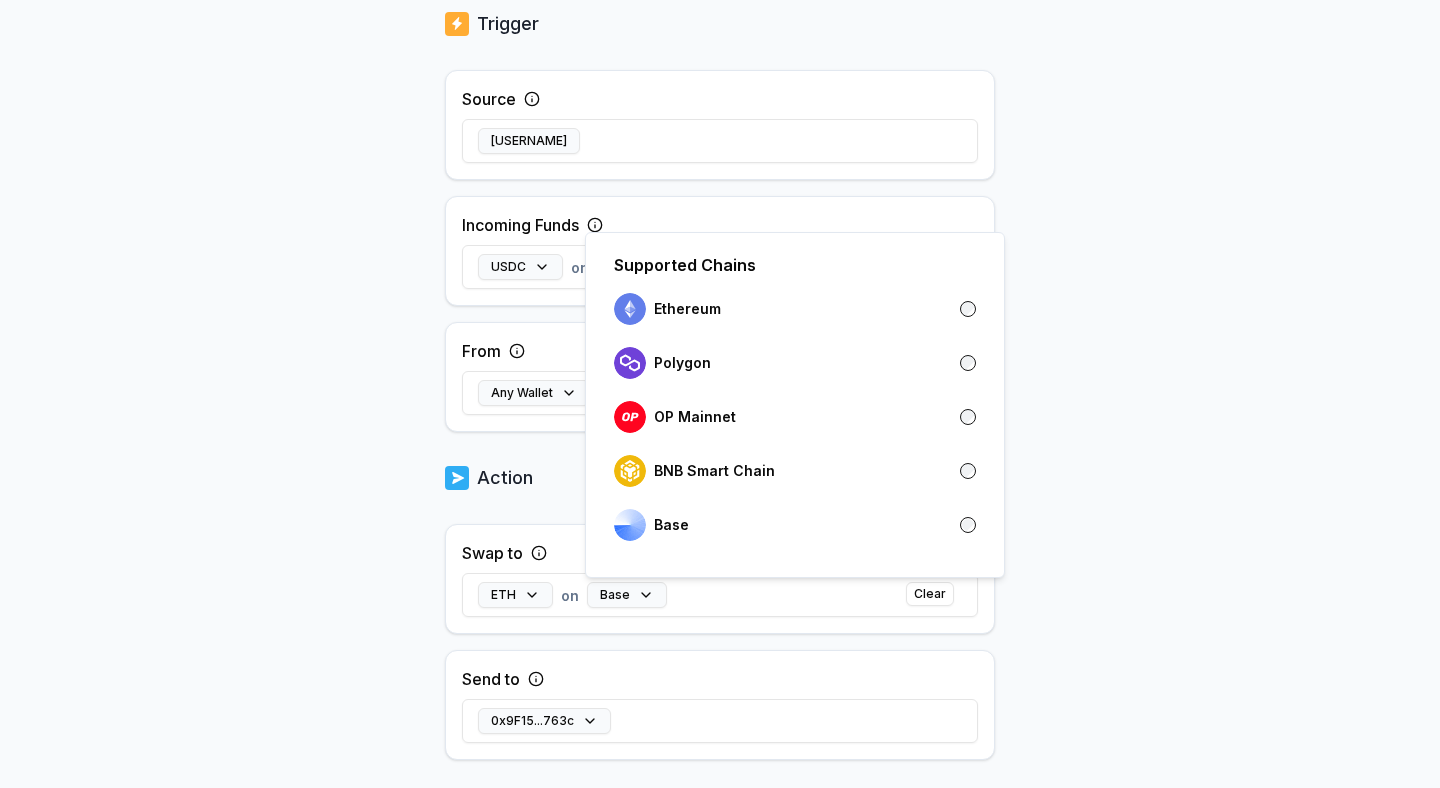 click on "Swap to ETH on Base   Clear" at bounding box center [720, 579] 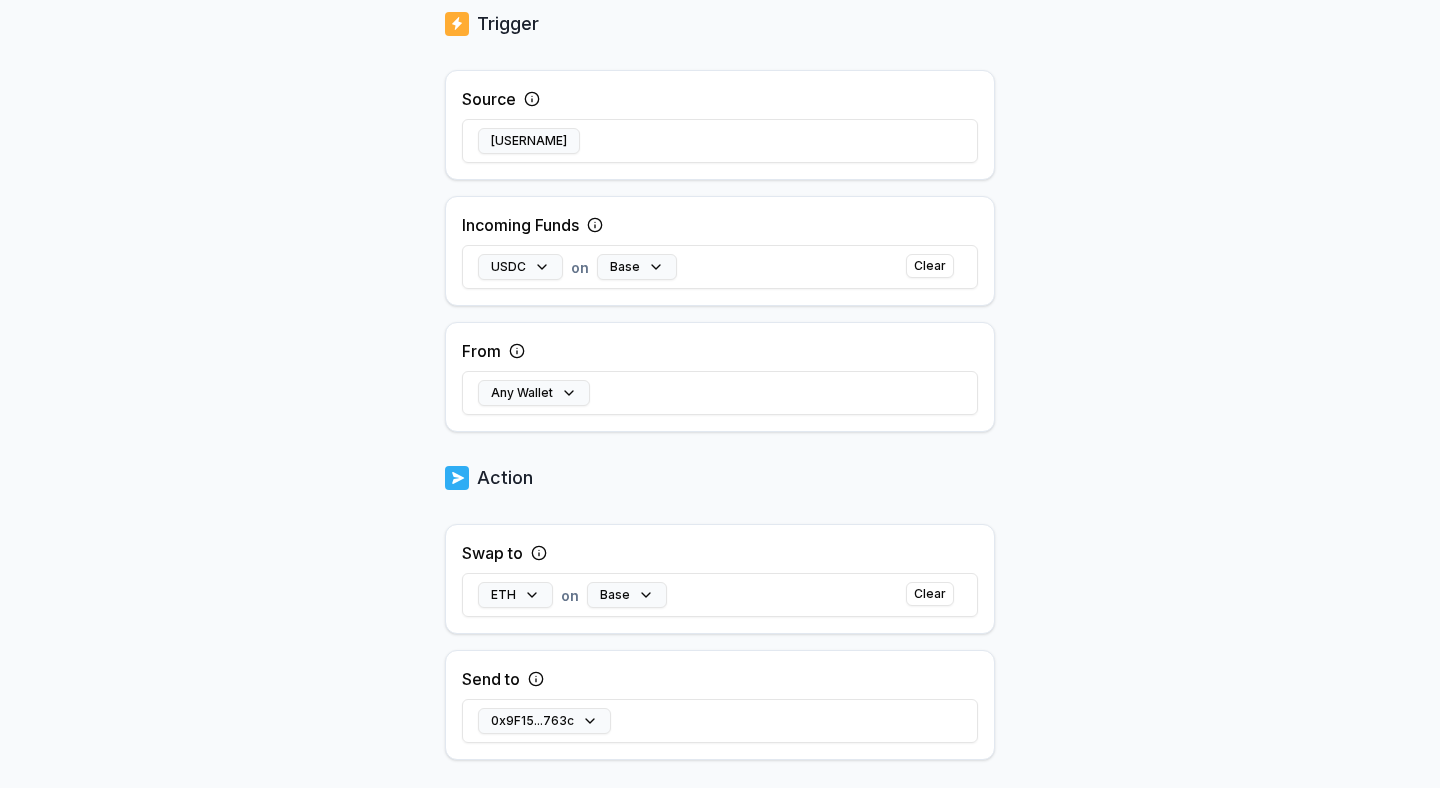 scroll, scrollTop: 526, scrollLeft: 0, axis: vertical 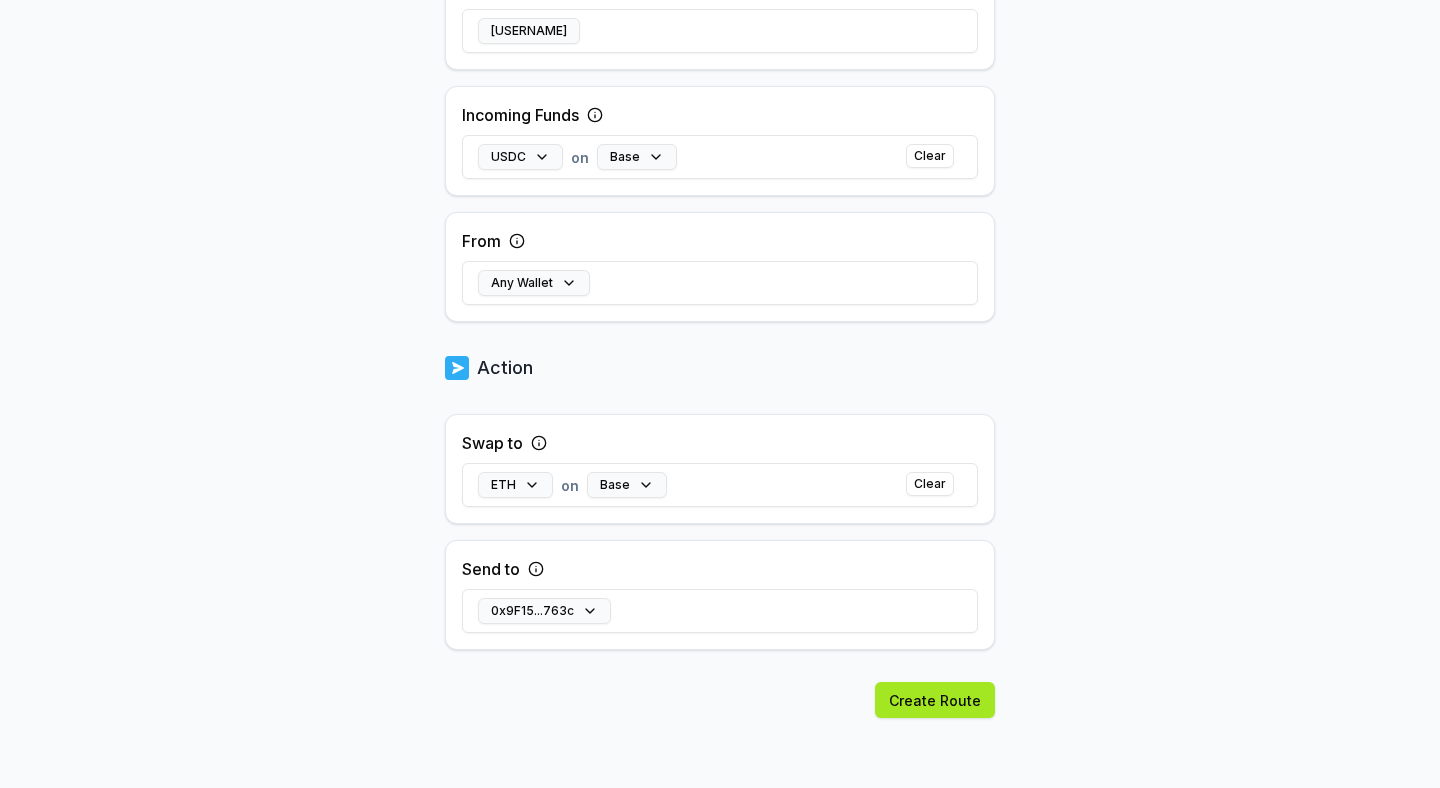 click on "Create Route" at bounding box center (935, 700) 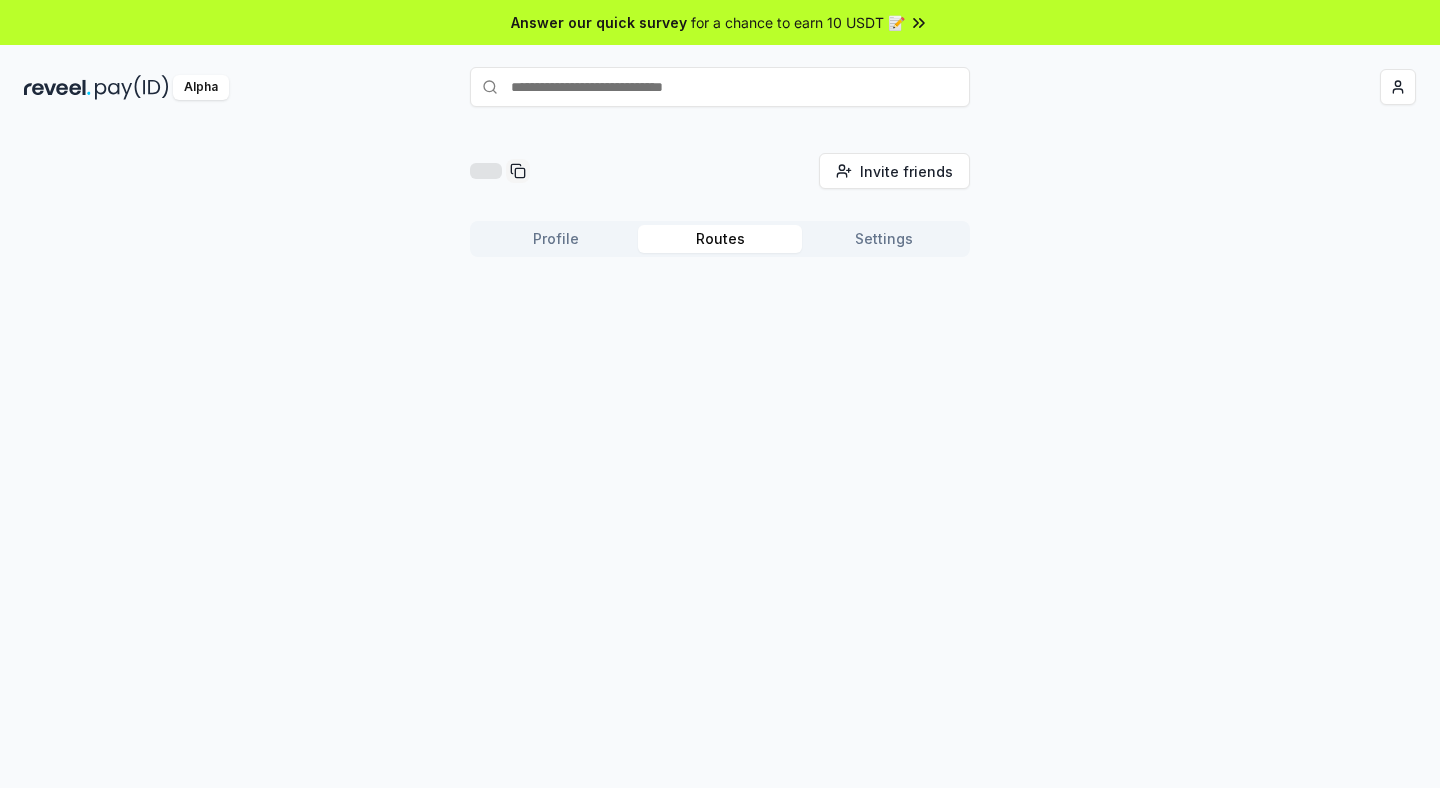 scroll, scrollTop: 0, scrollLeft: 0, axis: both 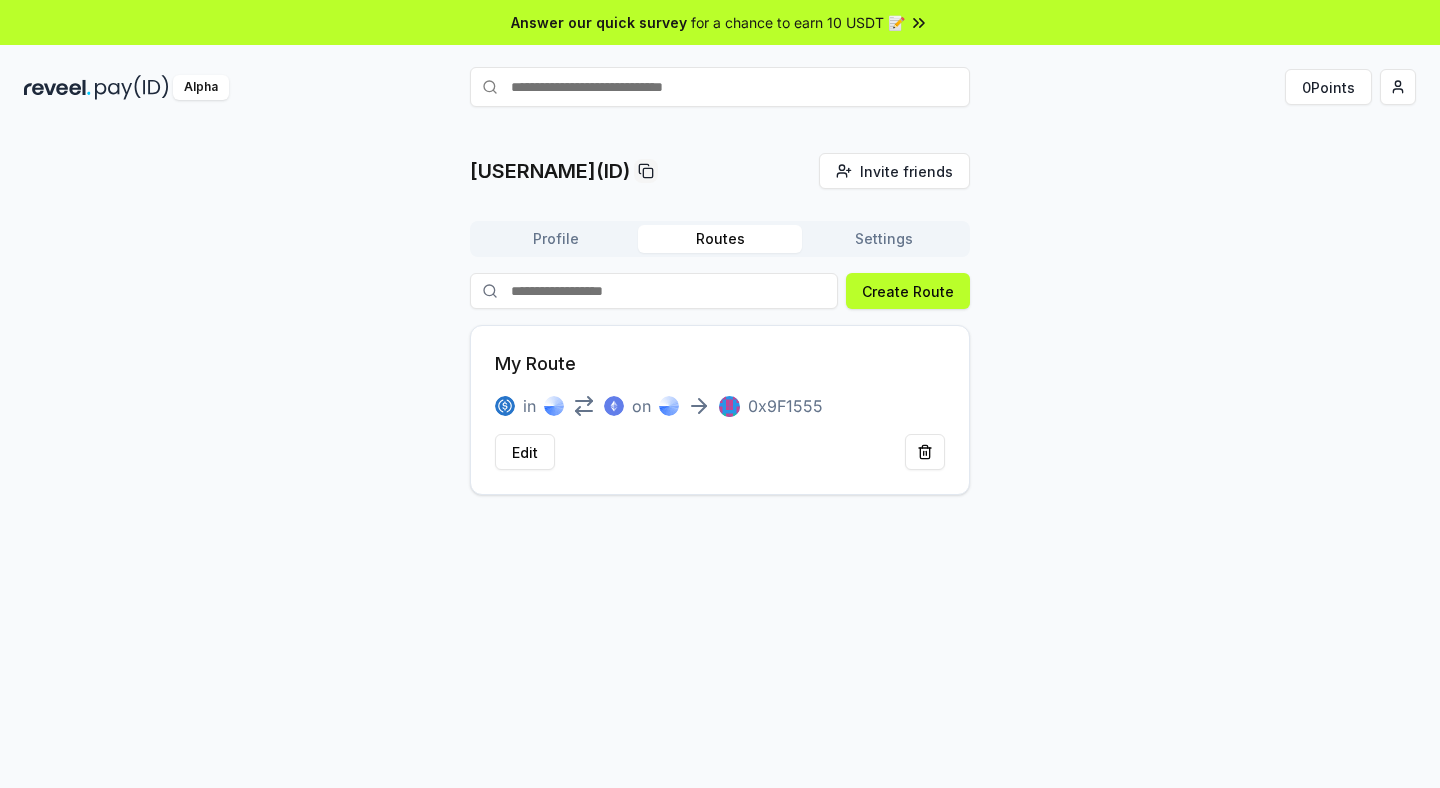 click on "My Route in on [UNIQUE_ID] Edit" at bounding box center (720, 410) 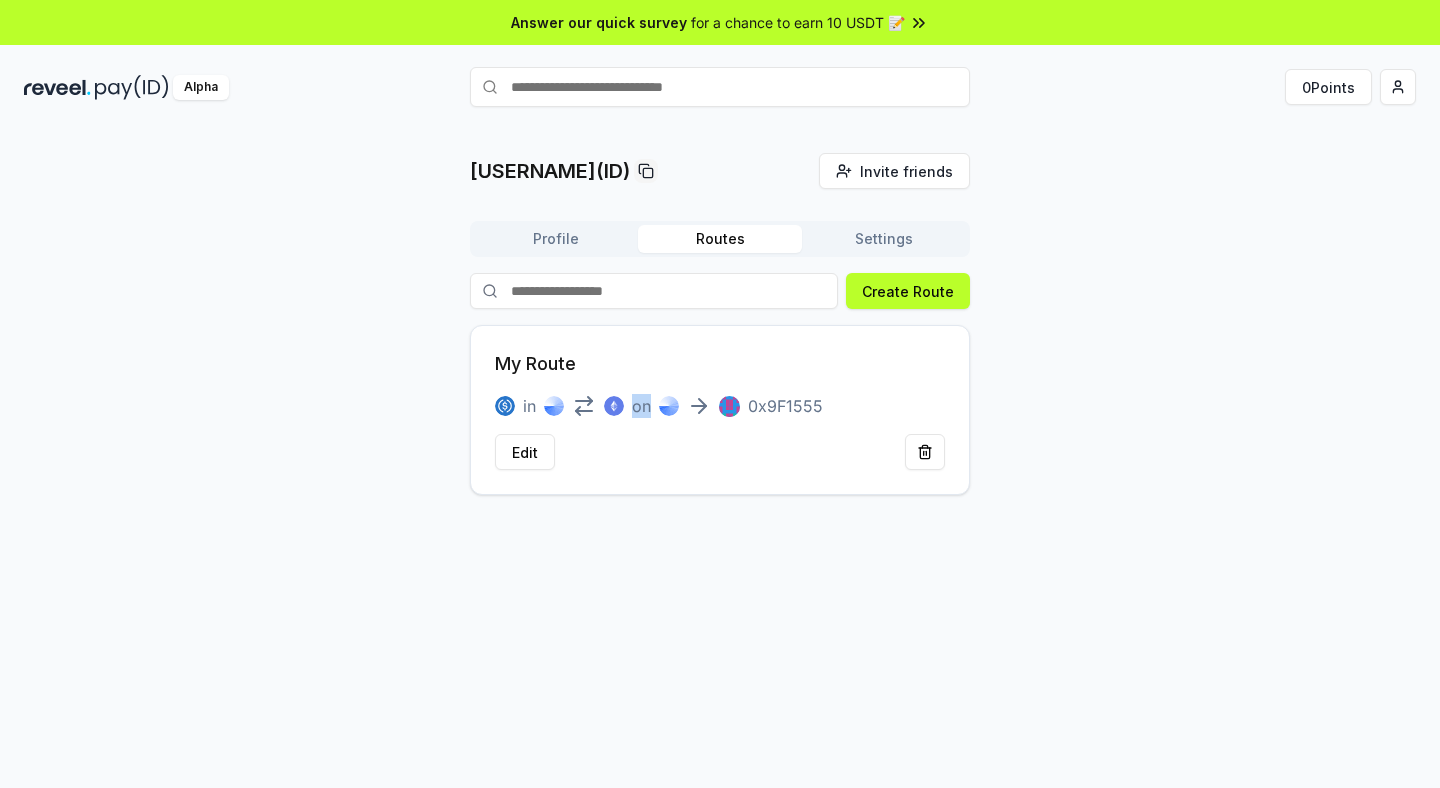 click on "My Route" at bounding box center [535, 364] 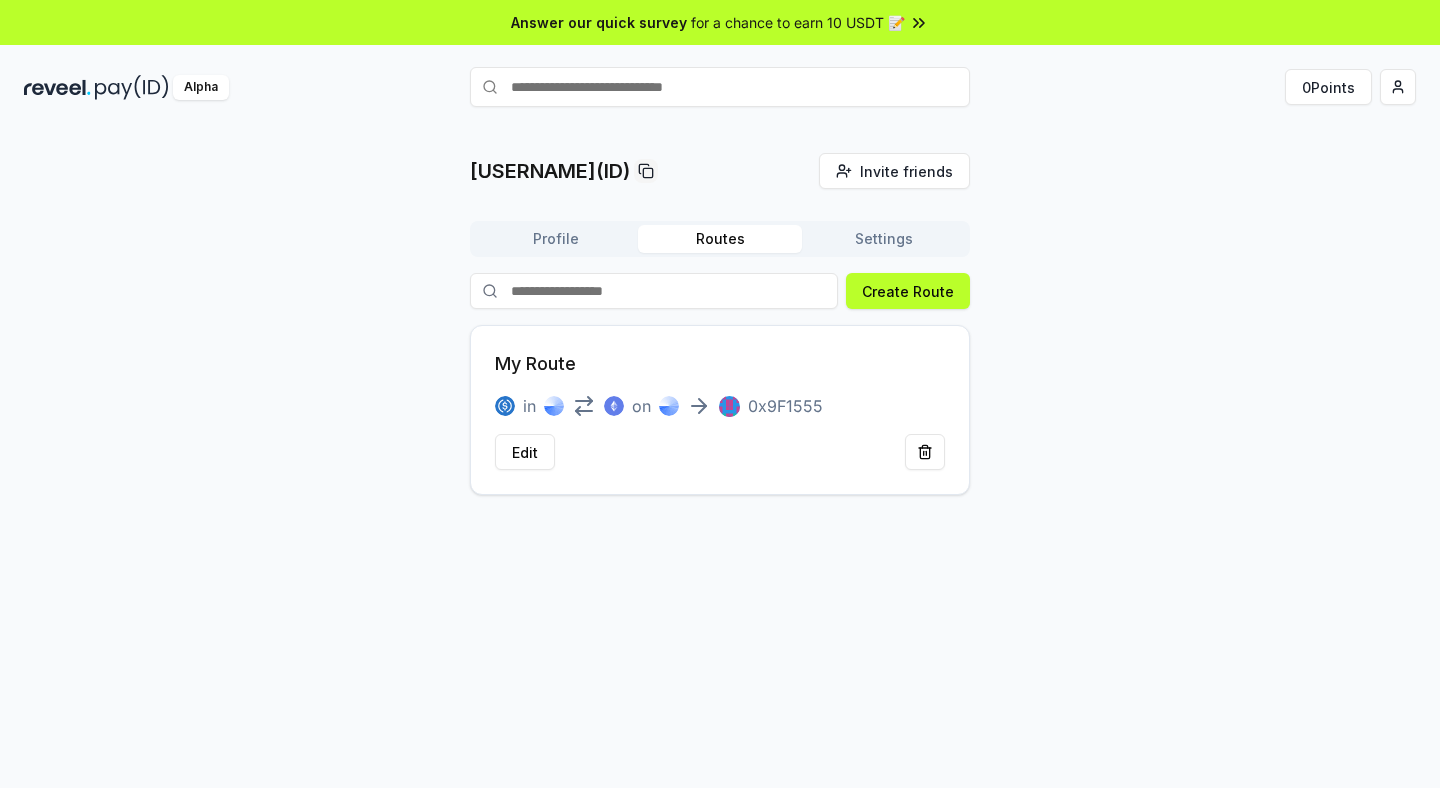 click on "My Route" at bounding box center (535, 364) 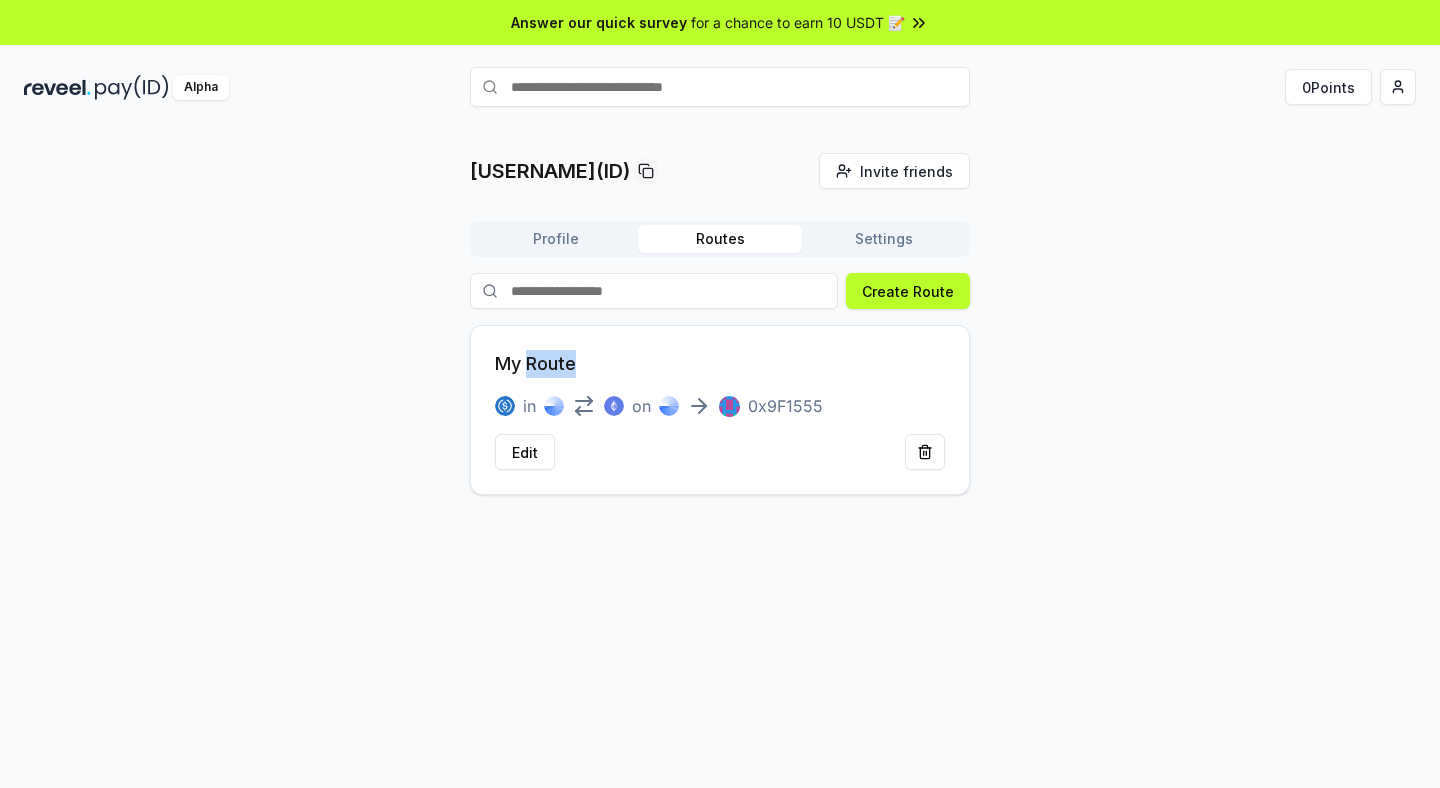 click on "My Route" at bounding box center [535, 364] 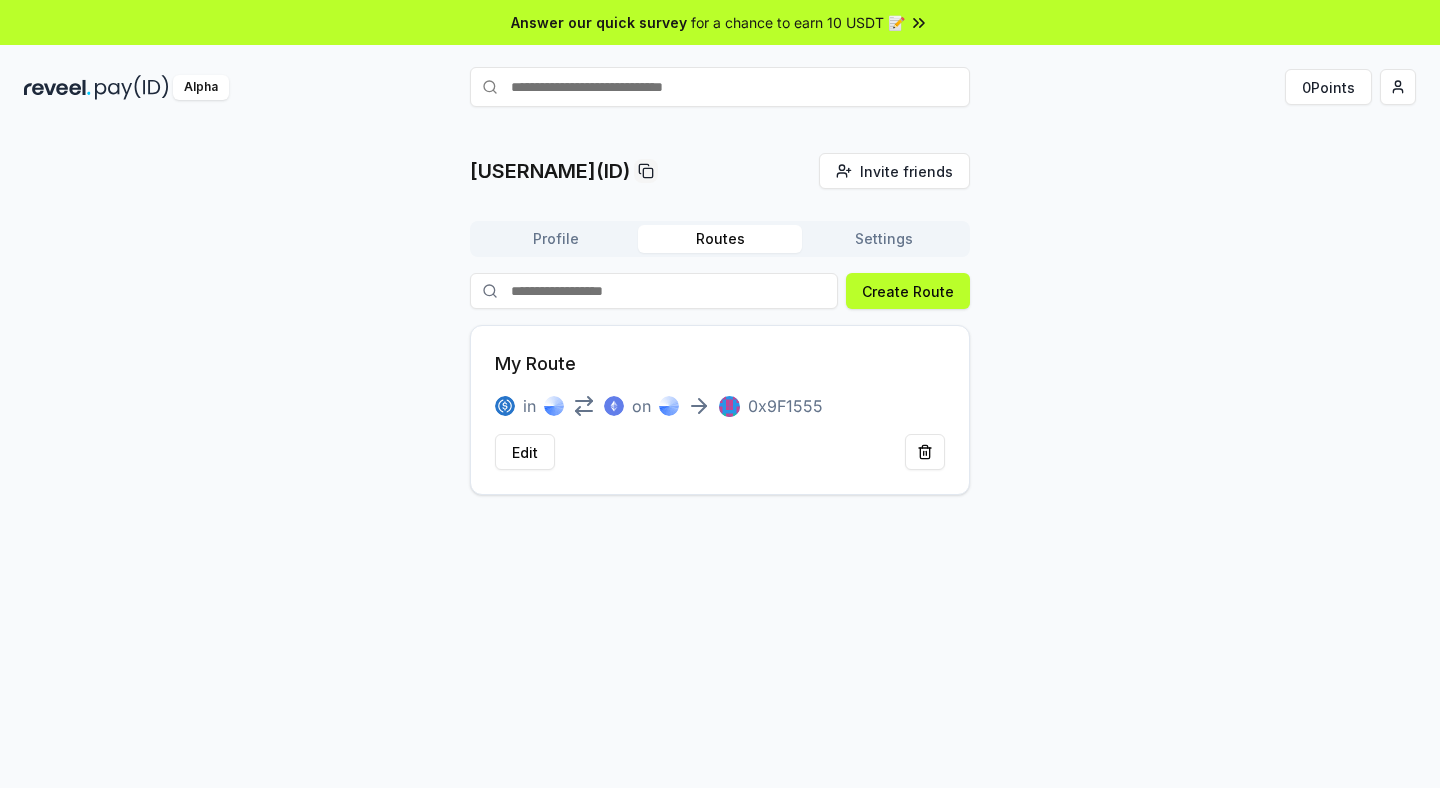 click on "My Route in on 0x9F1555 Edit" at bounding box center (720, 410) 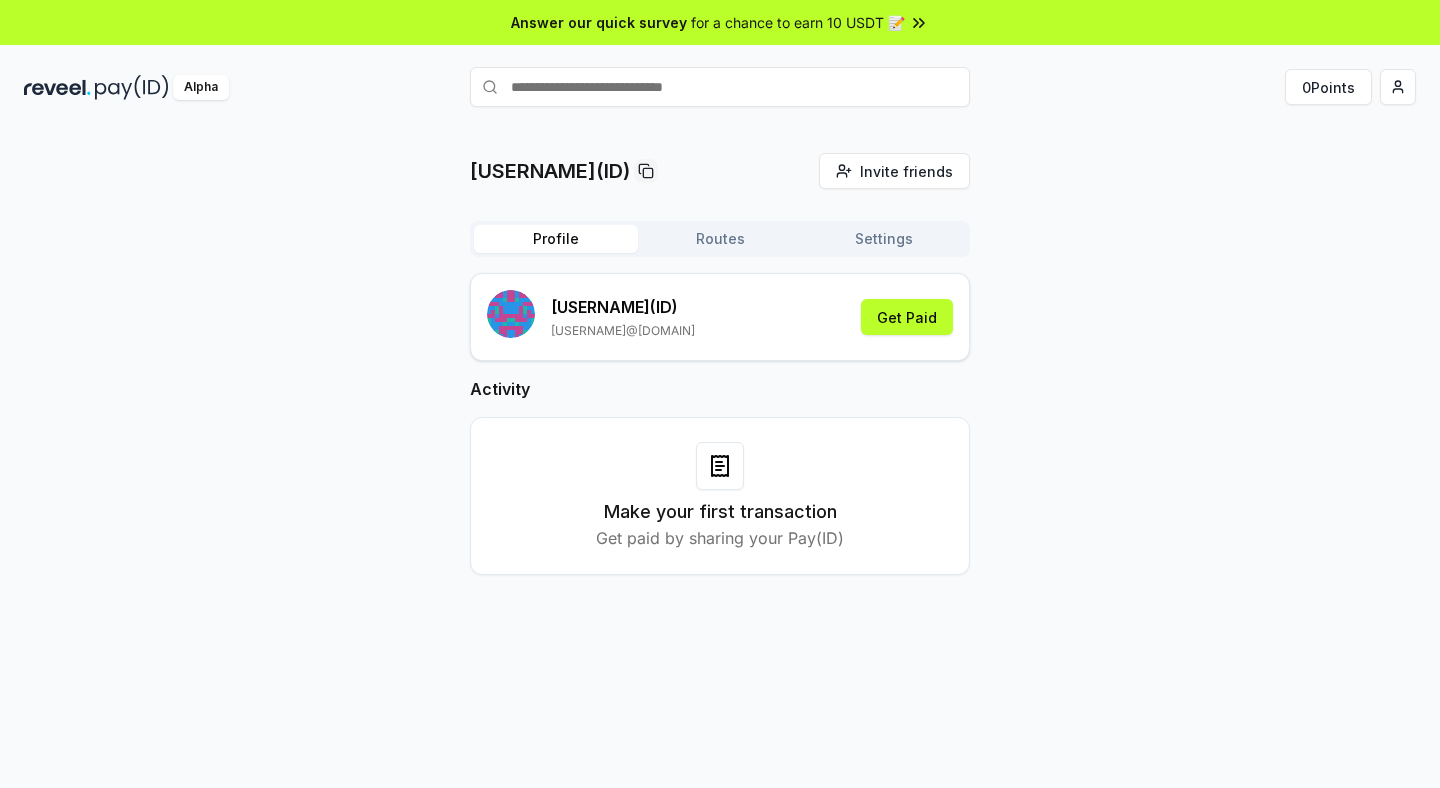 click on "Routes" at bounding box center (720, 239) 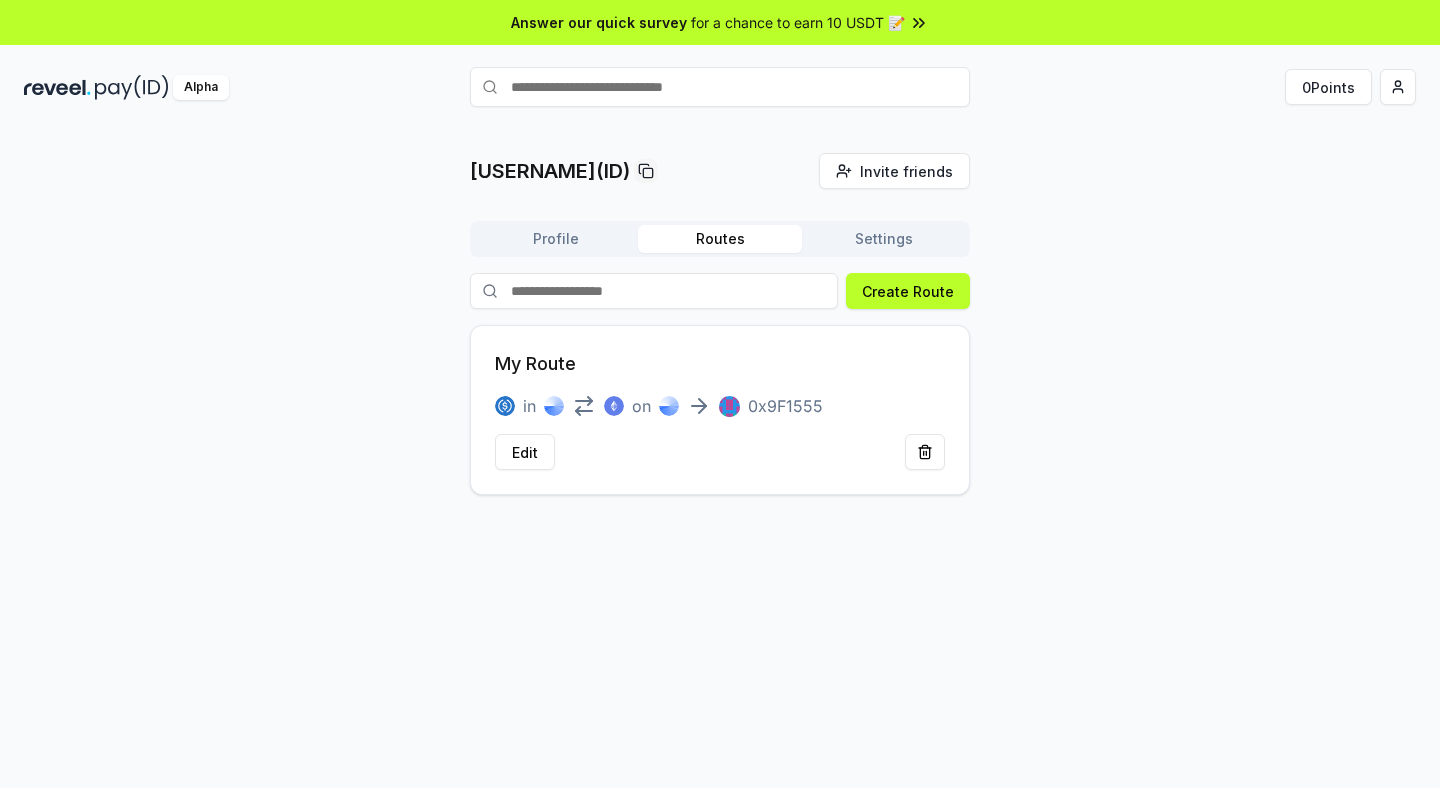 click on "Profile" at bounding box center [556, 239] 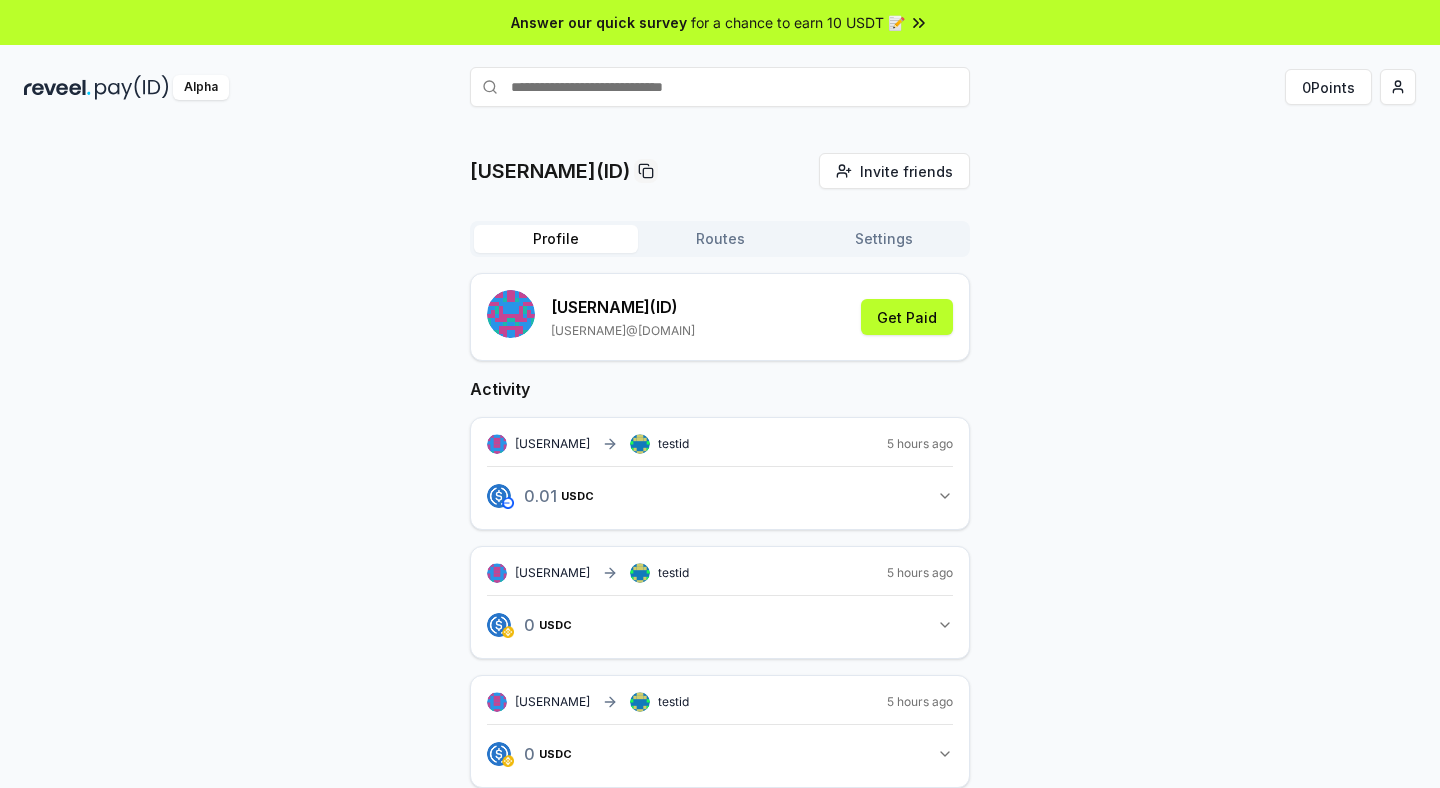 click on "Routes" at bounding box center [720, 239] 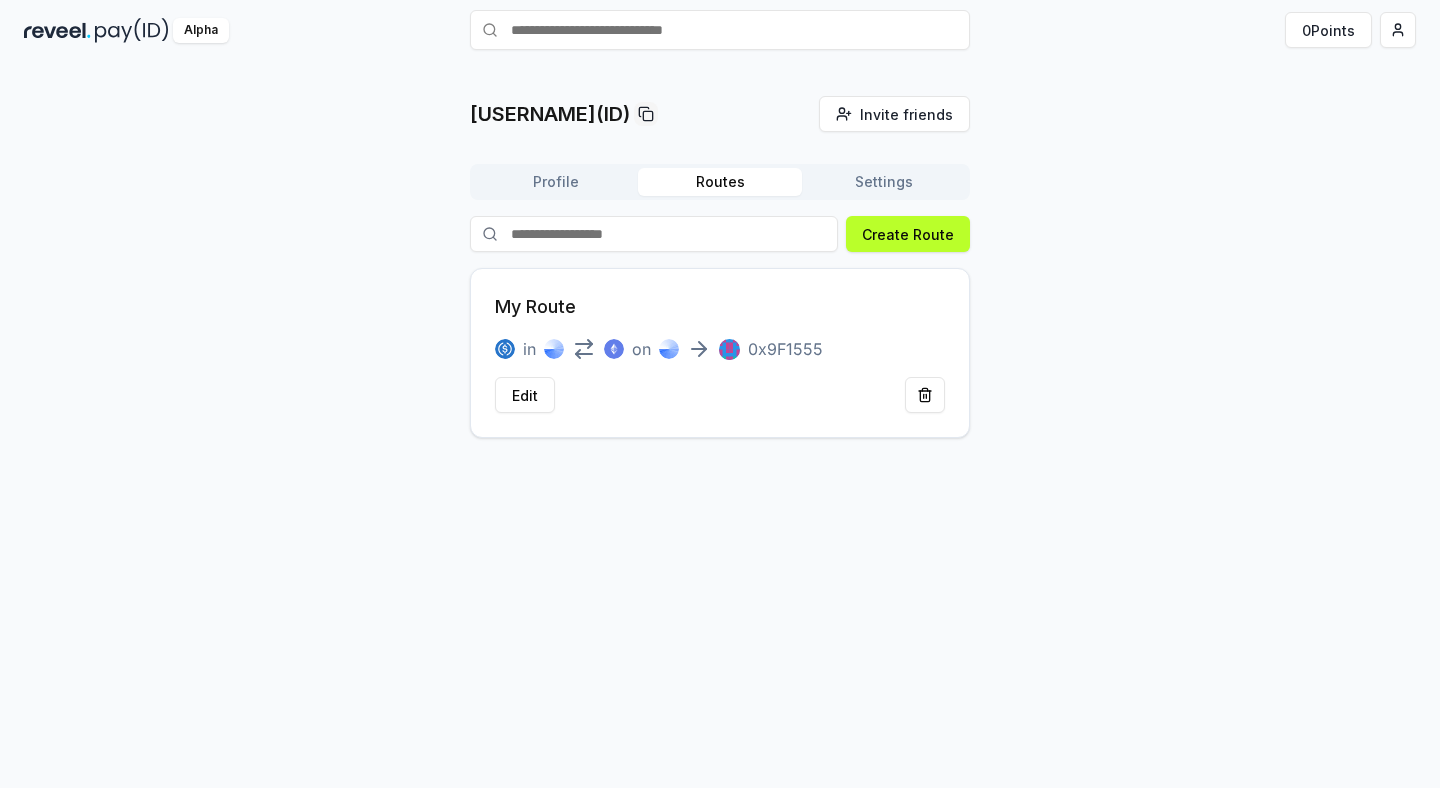 scroll, scrollTop: 0, scrollLeft: 0, axis: both 